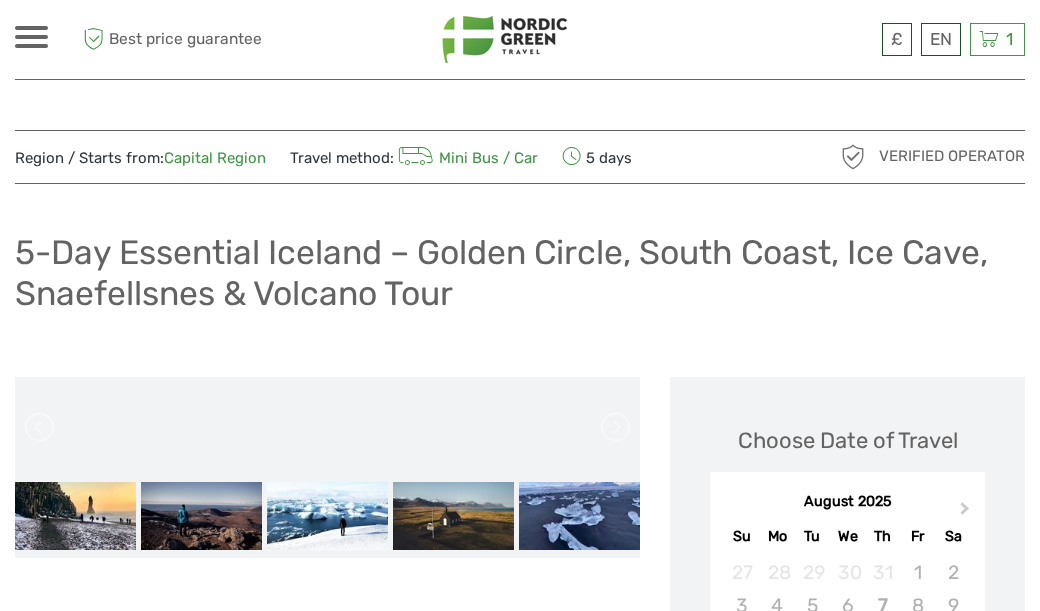 scroll, scrollTop: 491, scrollLeft: 0, axis: vertical 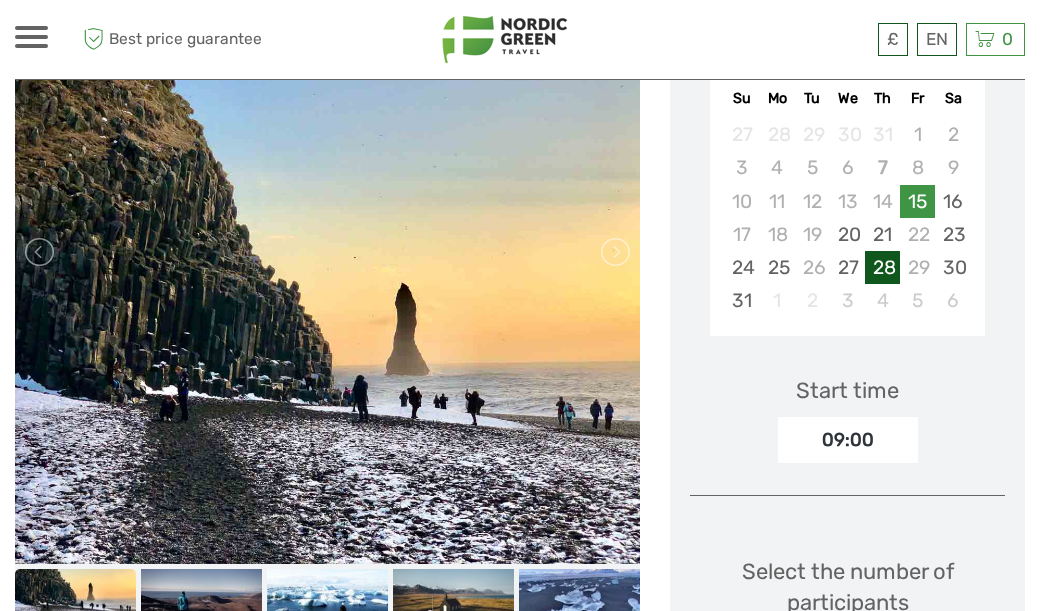 click on "28" at bounding box center (882, 267) 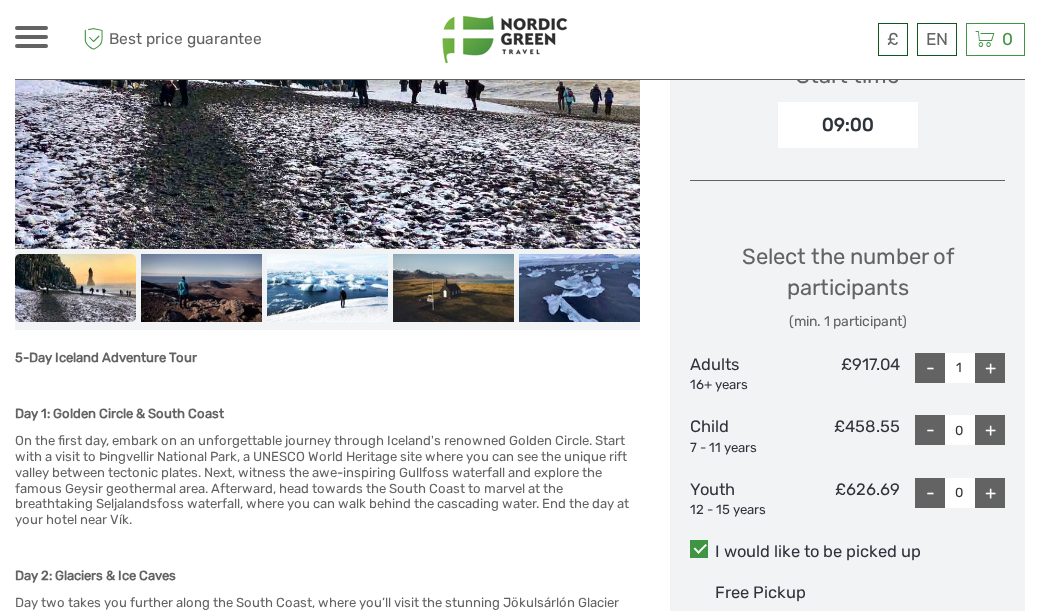 scroll, scrollTop: 756, scrollLeft: 0, axis: vertical 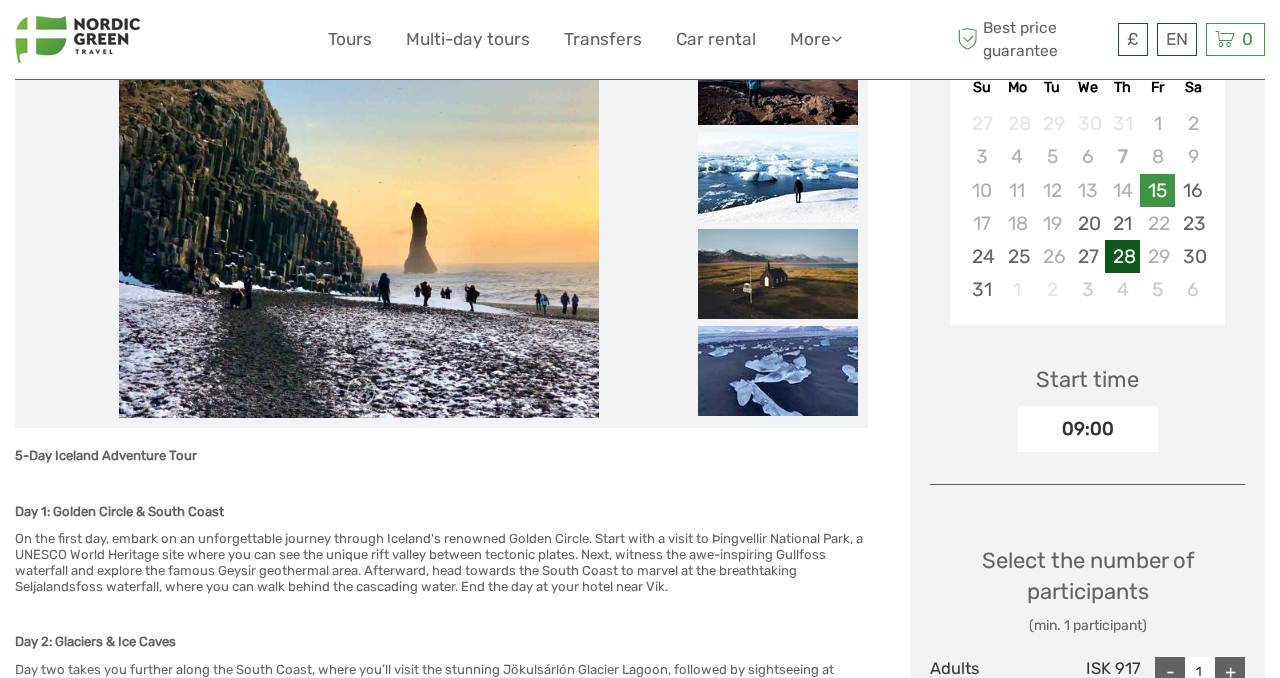 click on "28" at bounding box center [1122, 256] 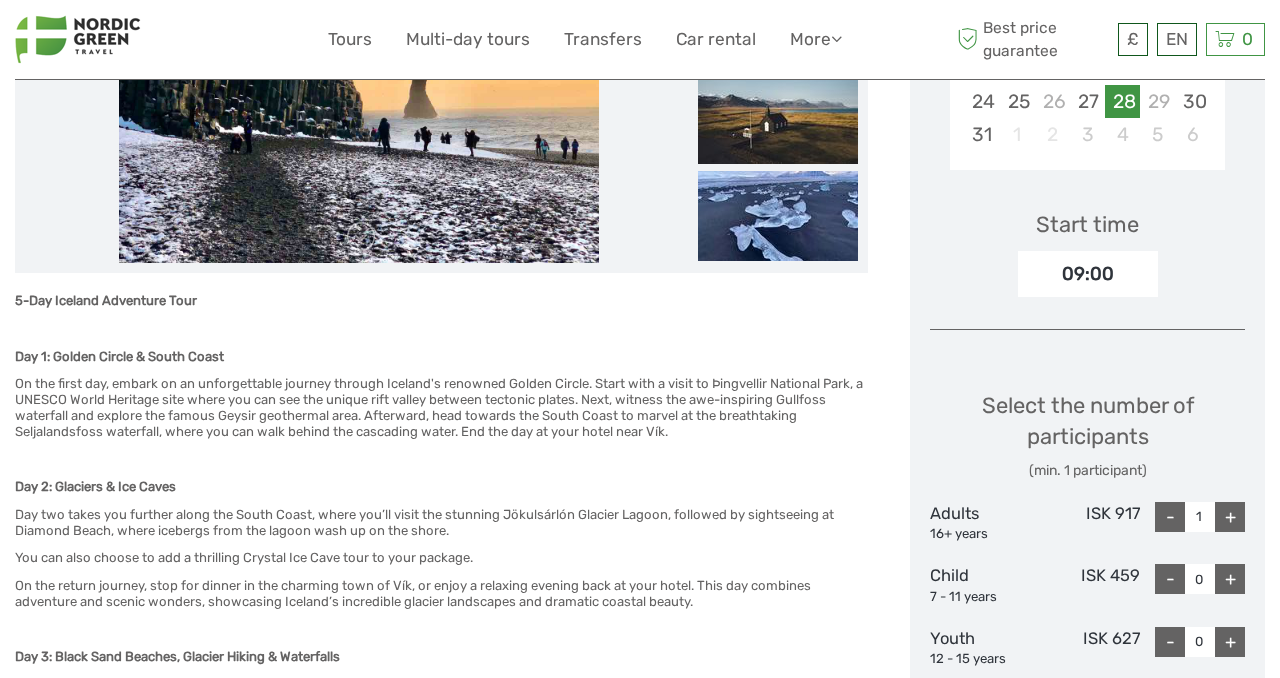 scroll, scrollTop: 664, scrollLeft: 0, axis: vertical 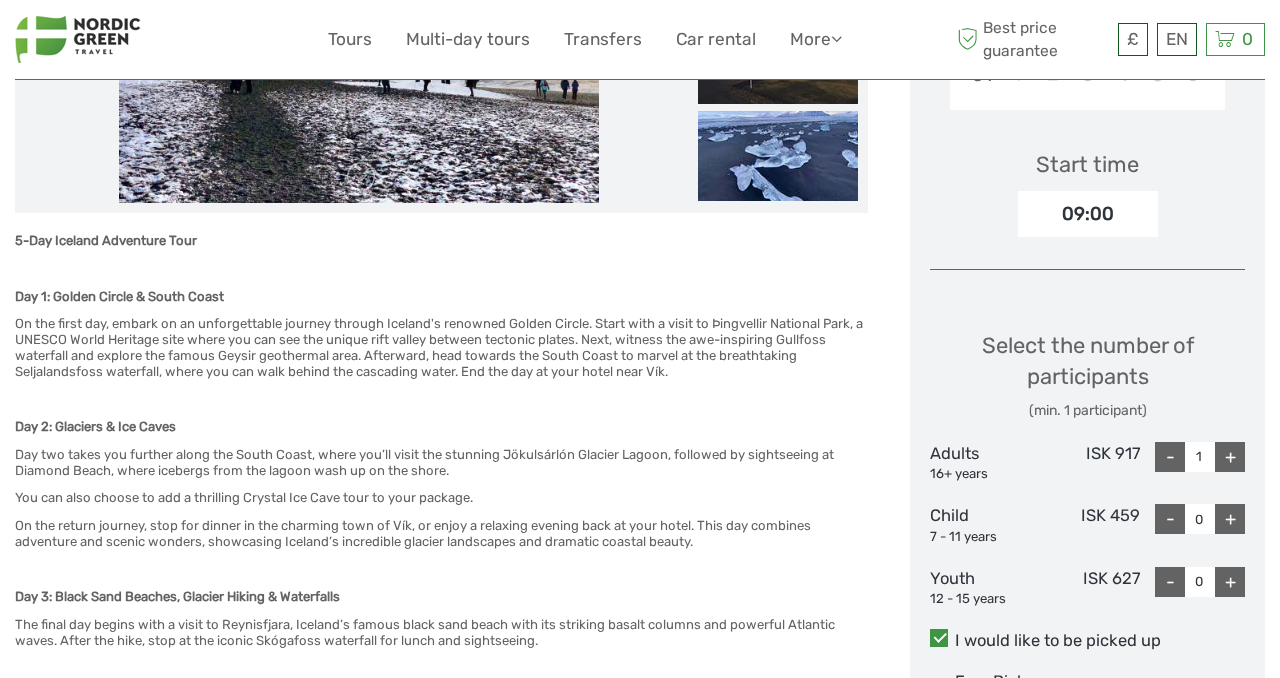 click on "+" at bounding box center [1230, 457] 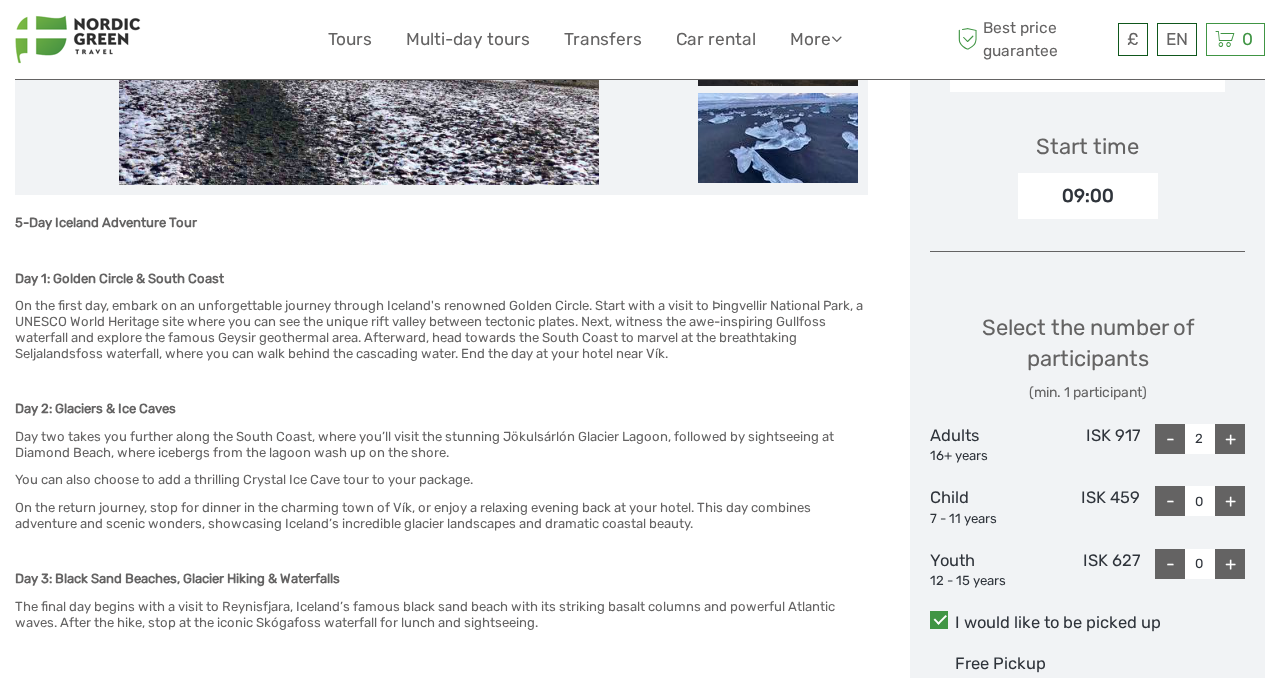 scroll, scrollTop: 664, scrollLeft: 0, axis: vertical 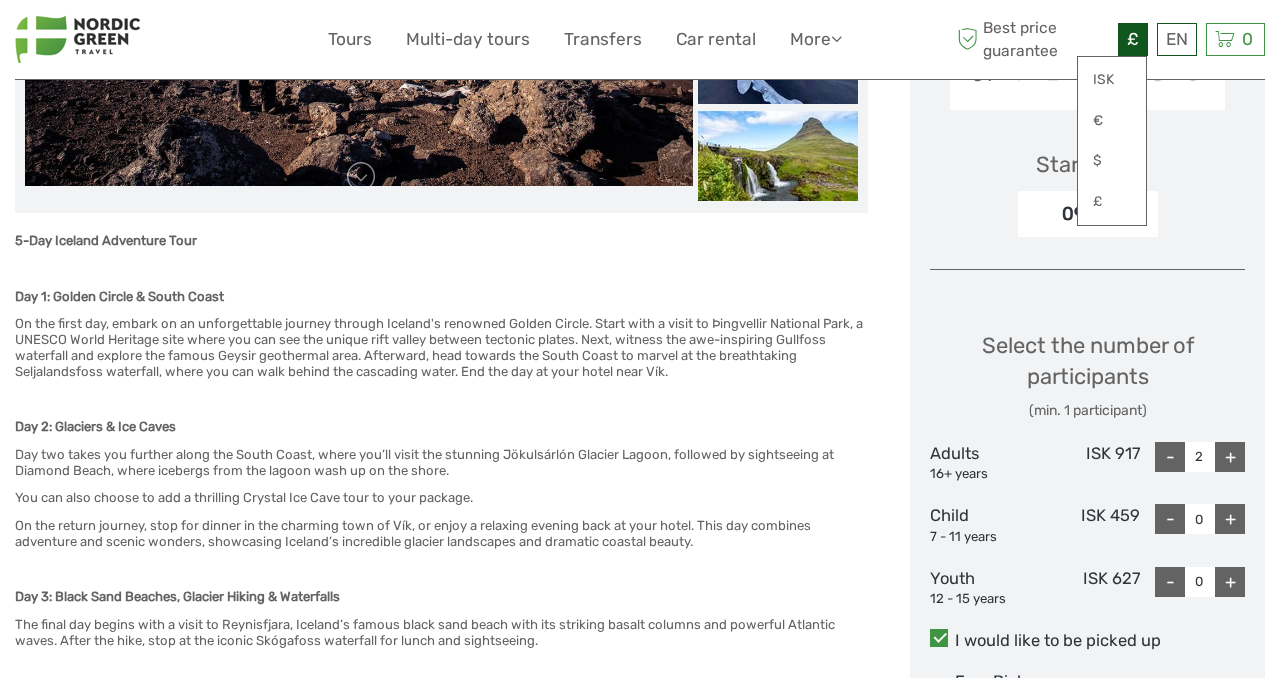 click on "£" at bounding box center (1133, 39) 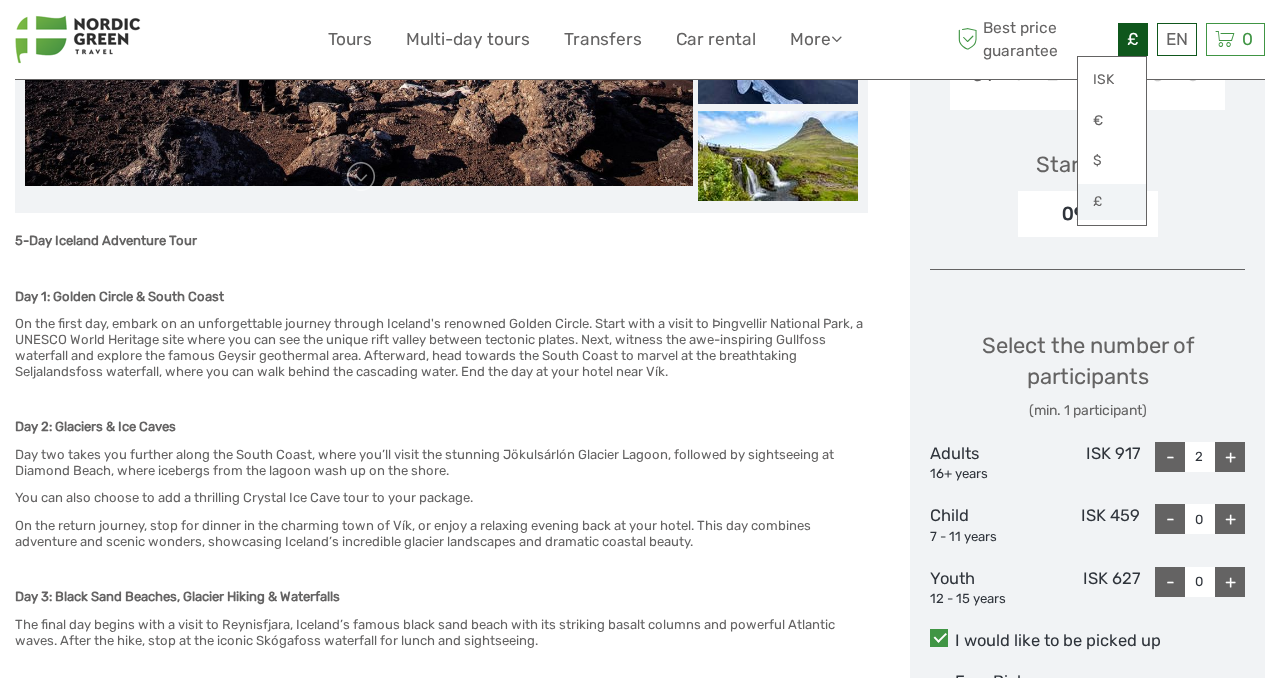 click on "£" at bounding box center (1112, 202) 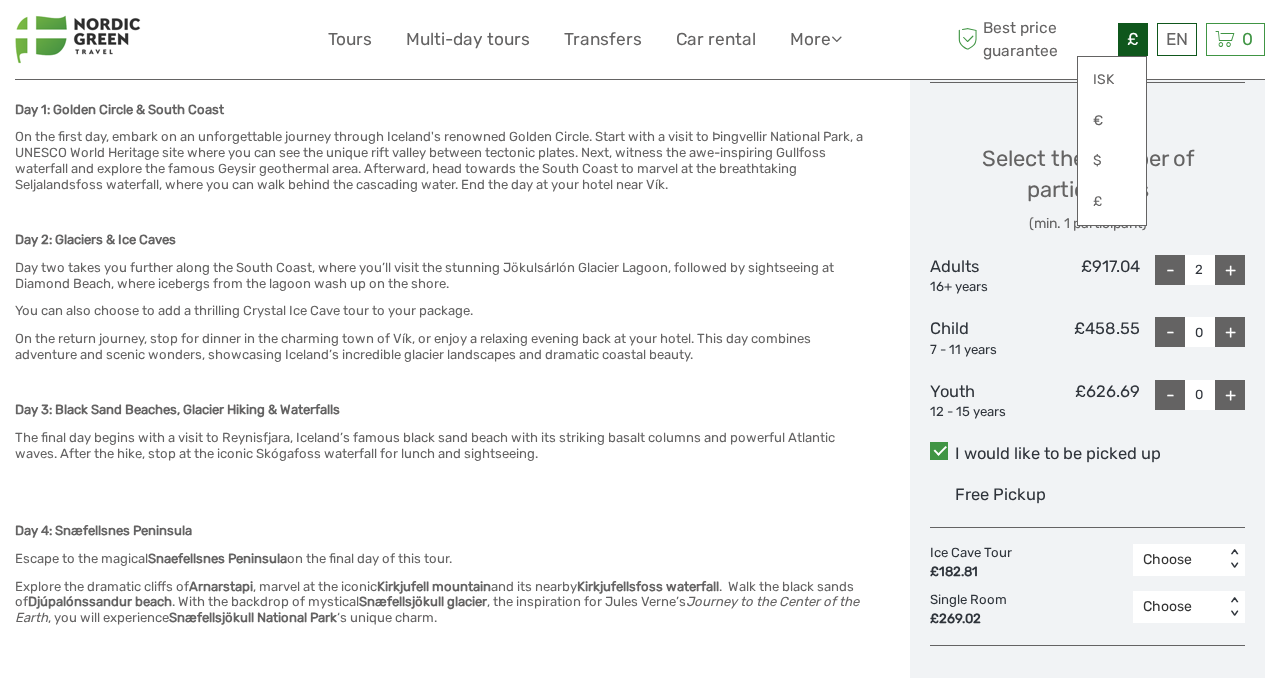 scroll, scrollTop: 927, scrollLeft: 0, axis: vertical 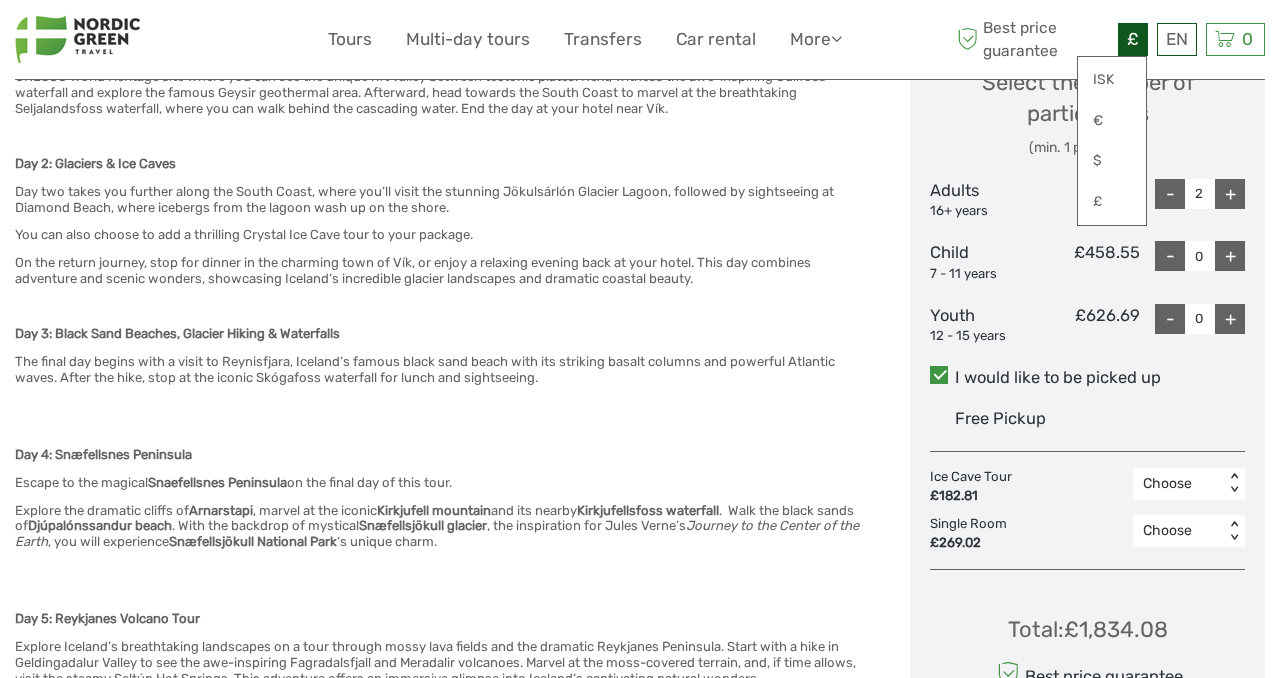 click on "< >" at bounding box center (1234, 483) 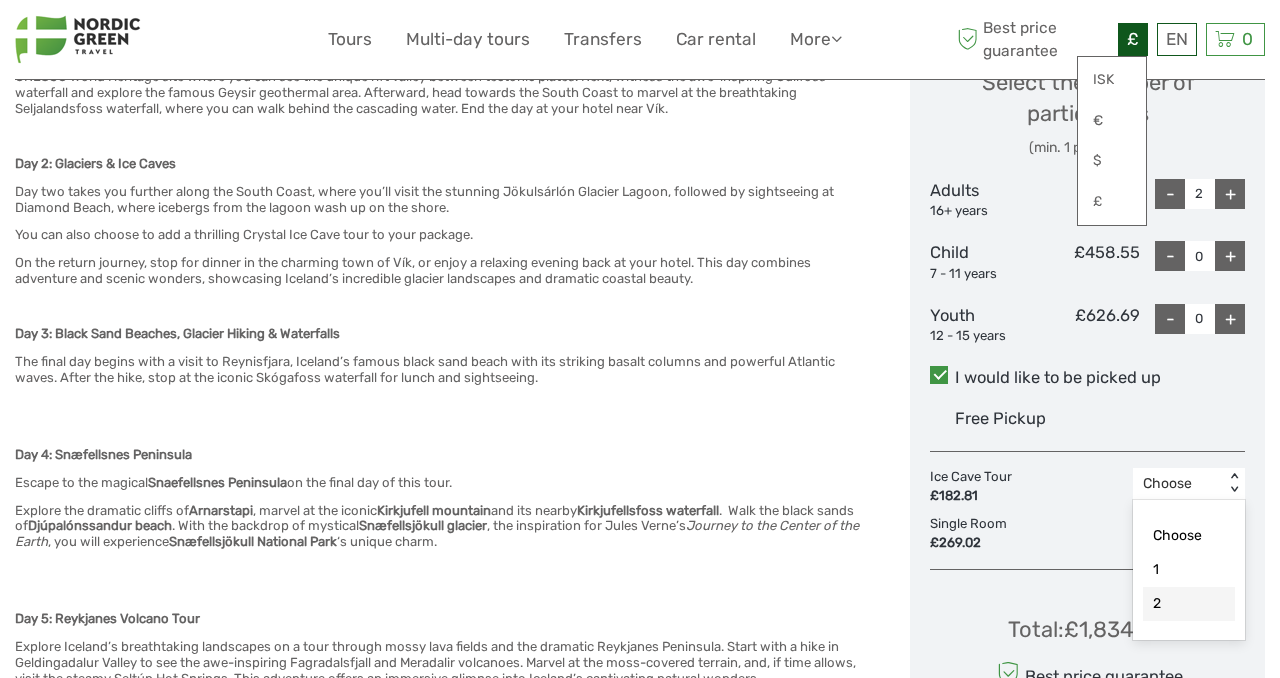 click on "2" at bounding box center [1189, 604] 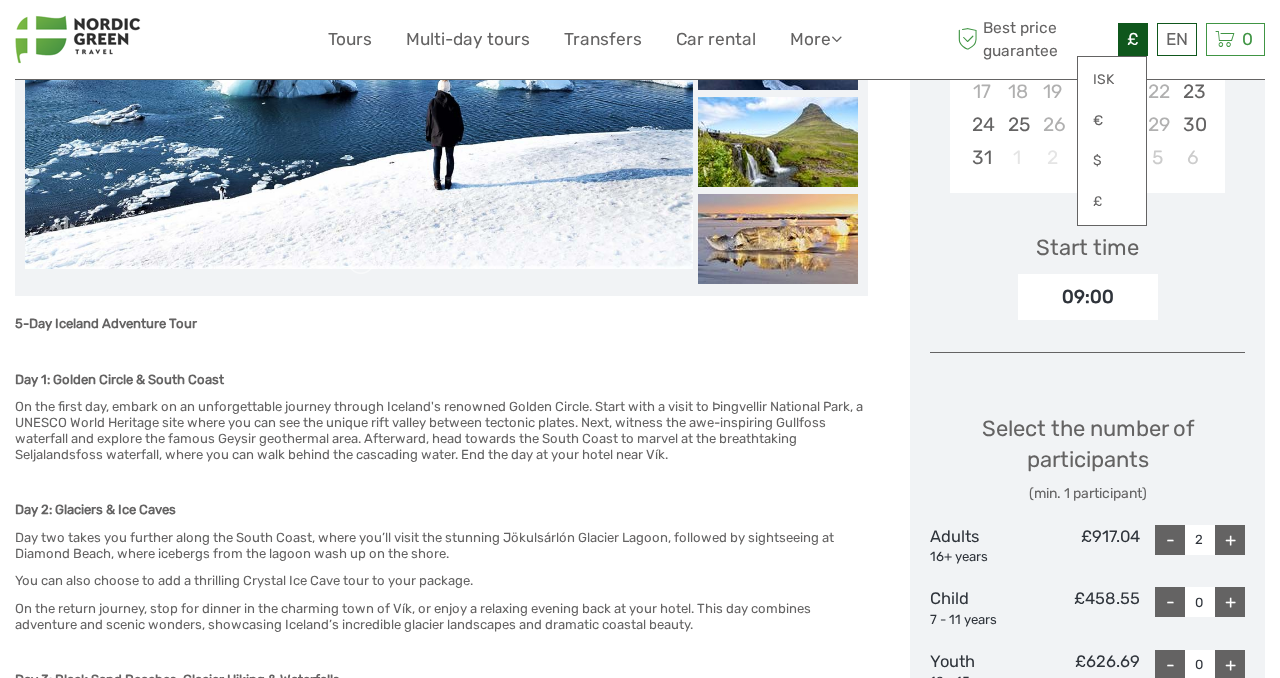 scroll, scrollTop: 579, scrollLeft: 0, axis: vertical 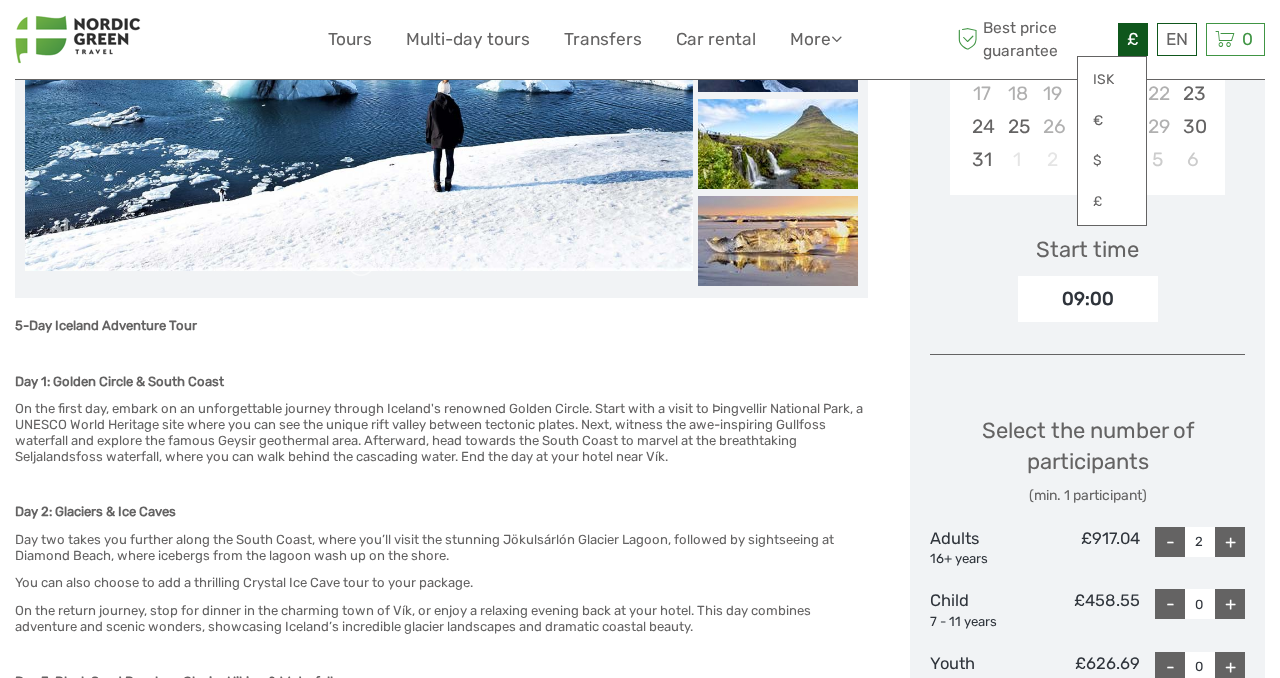 click on "Select the number of participants (min. 1 participant)" at bounding box center [1087, 460] 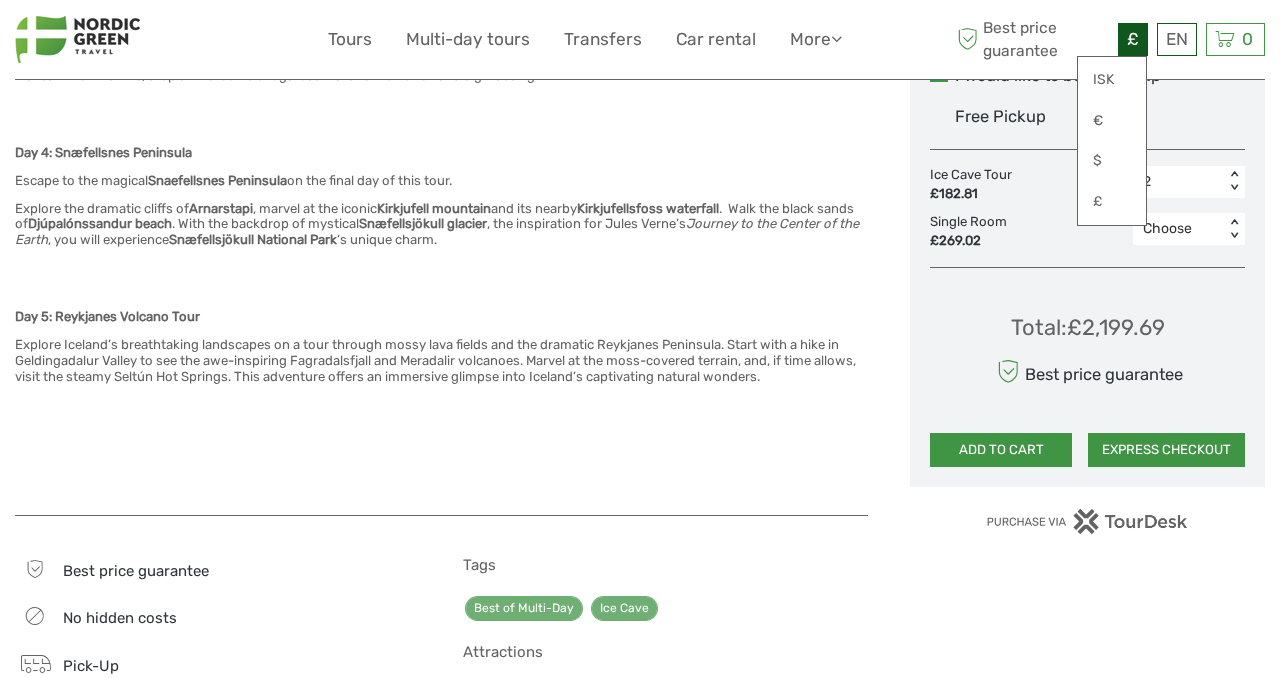 scroll, scrollTop: 1234, scrollLeft: 0, axis: vertical 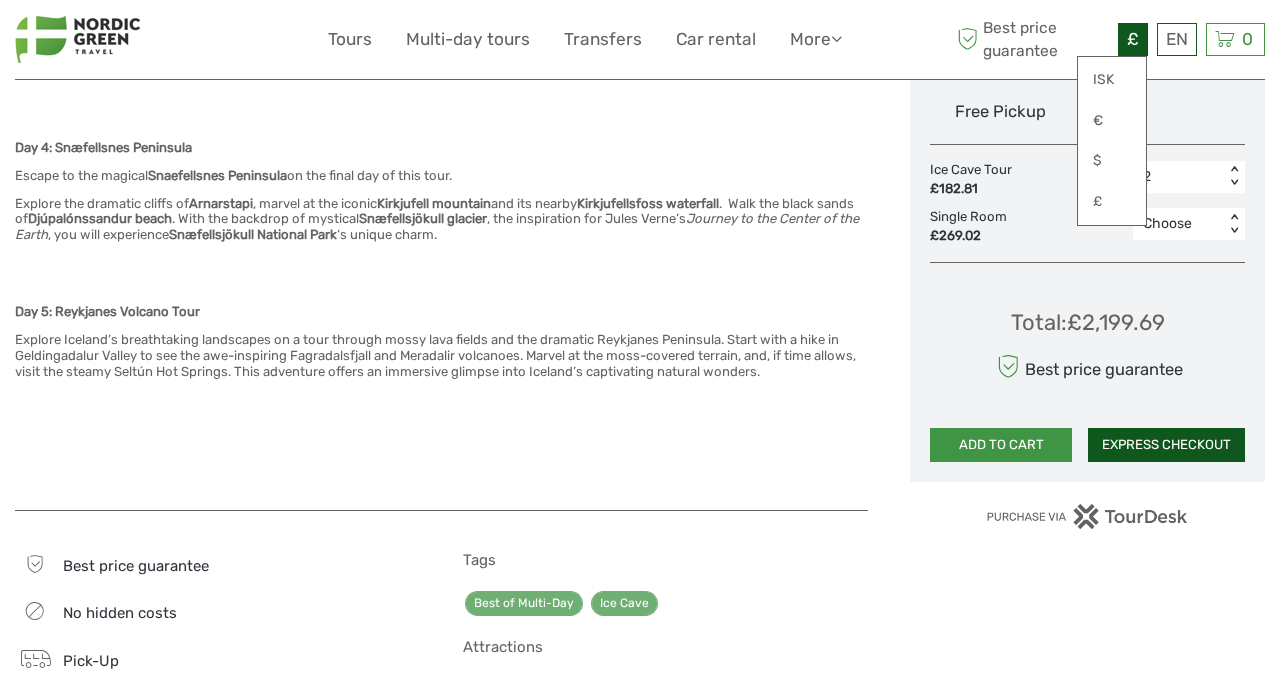 click on "EXPRESS CHECKOUT" at bounding box center (1166, 445) 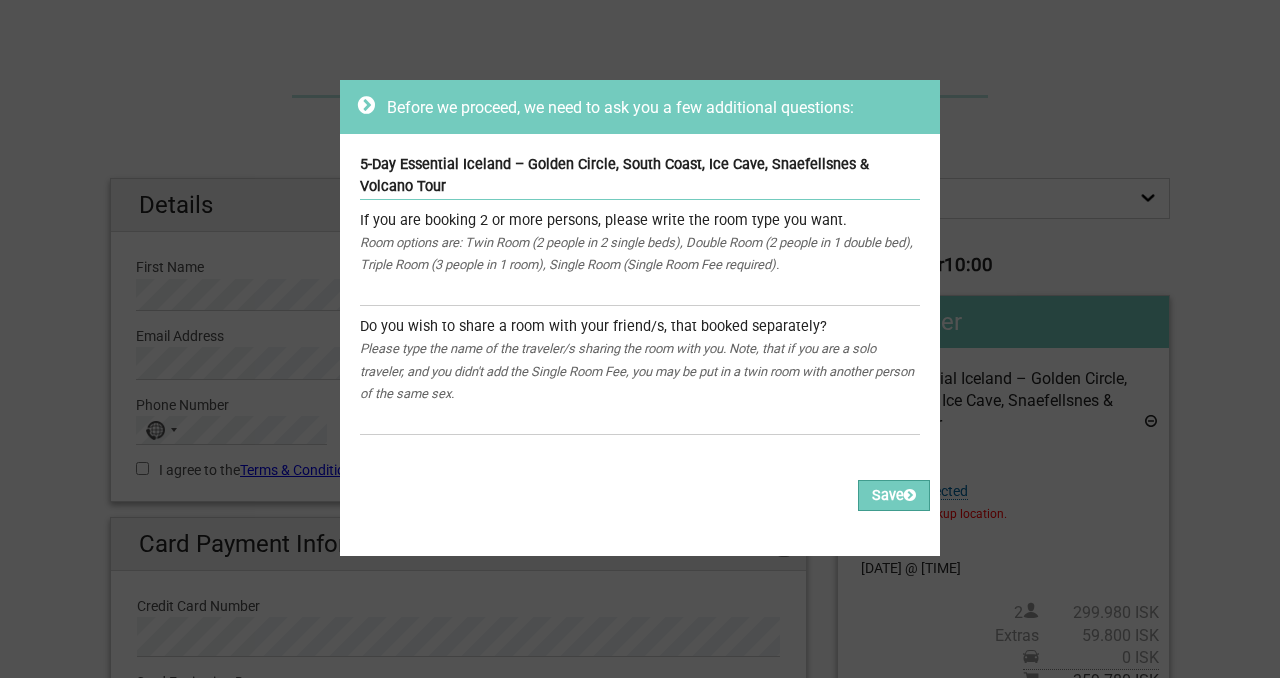 scroll, scrollTop: 0, scrollLeft: 0, axis: both 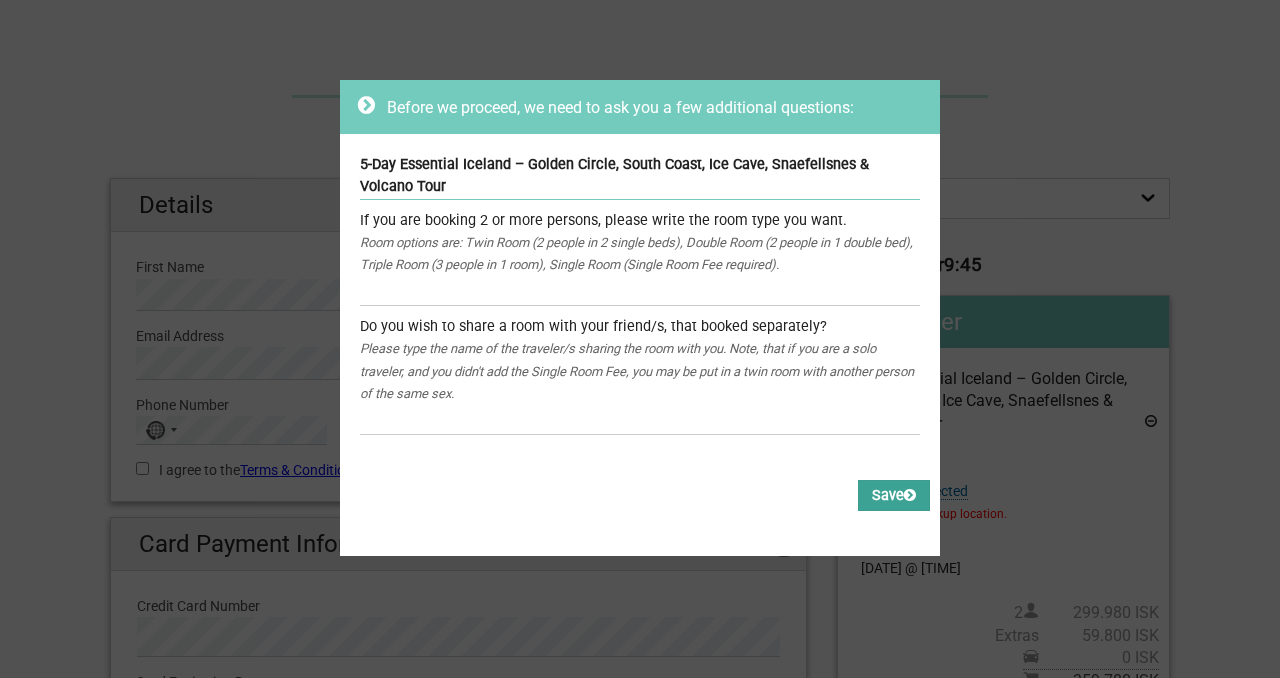 click on "Save" at bounding box center (894, 495) 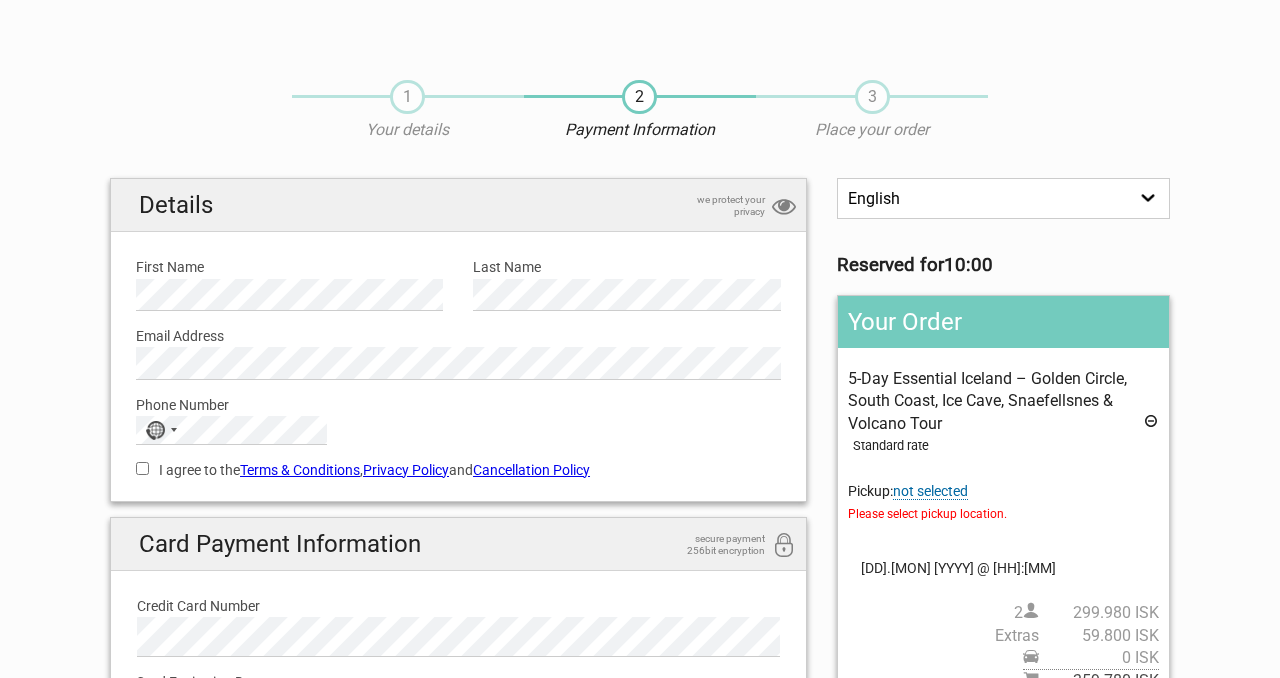 scroll, scrollTop: 0, scrollLeft: 0, axis: both 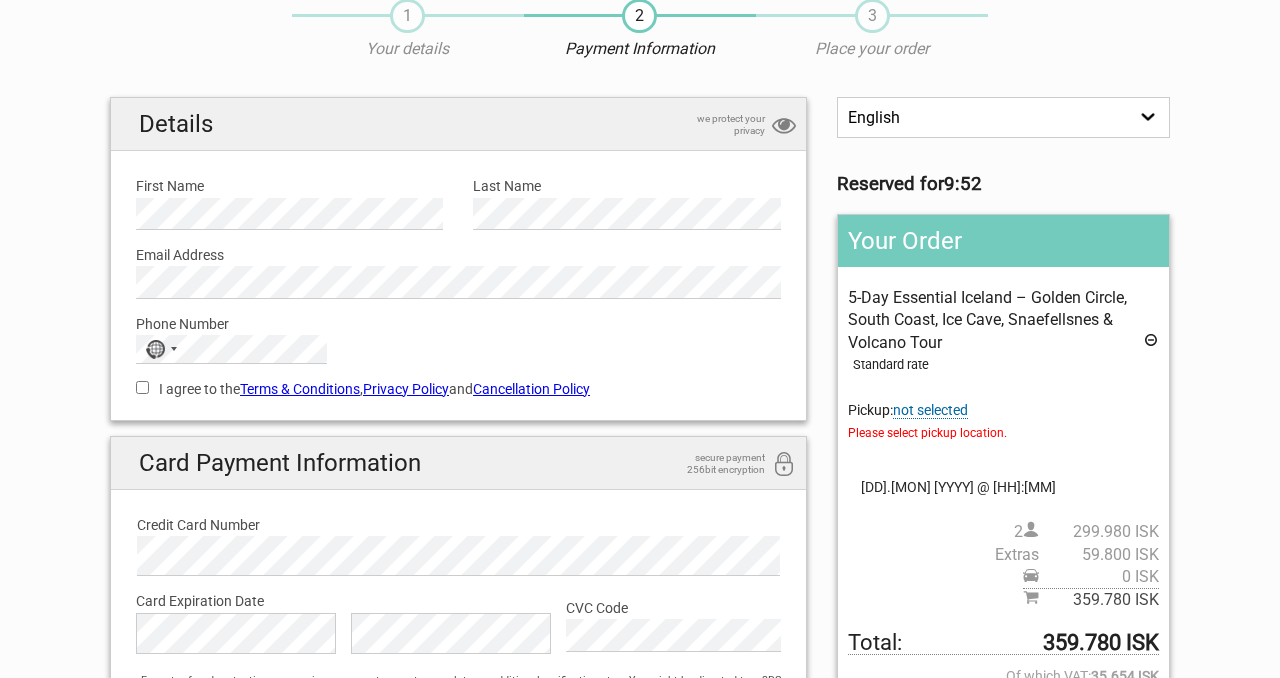 click on "not selected" at bounding box center [930, 410] 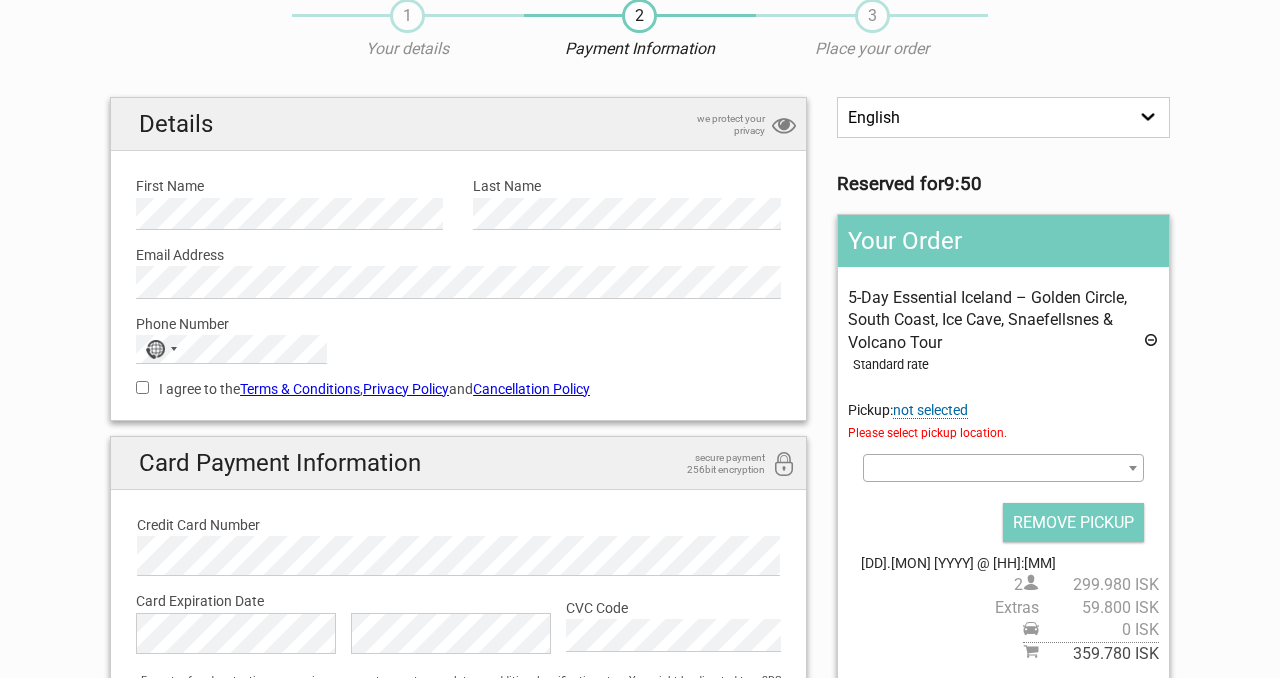 click at bounding box center [1003, 468] 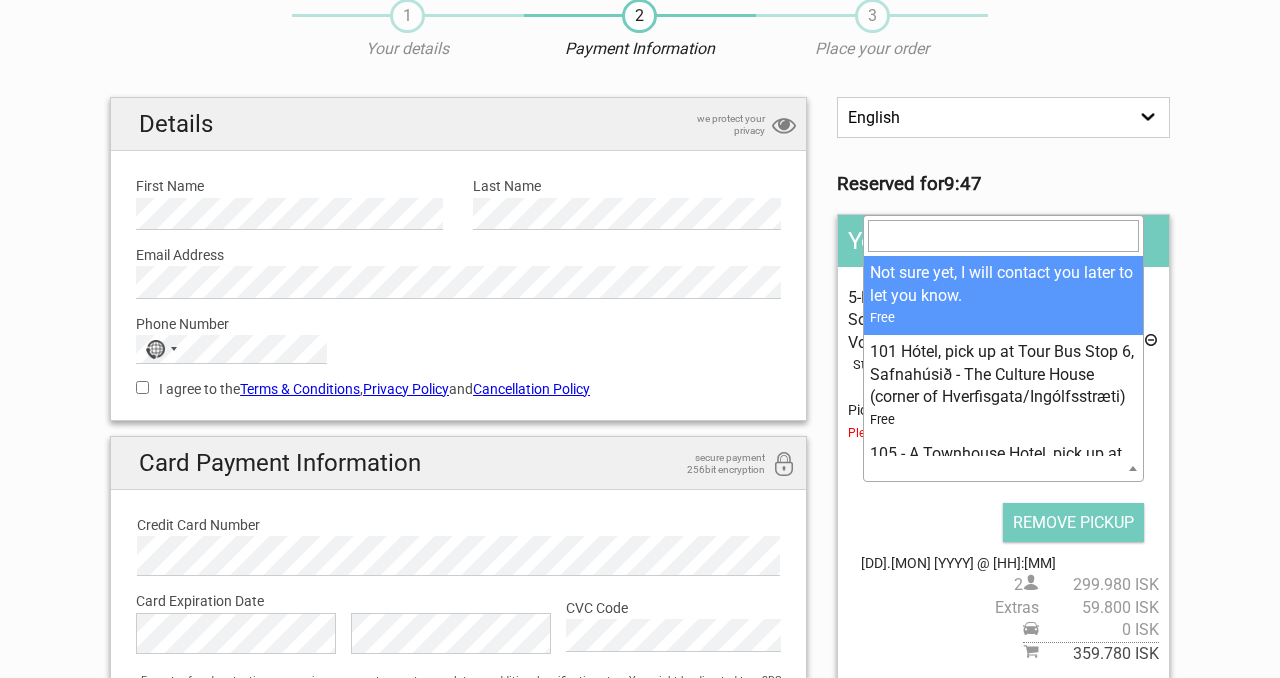select on "137496" 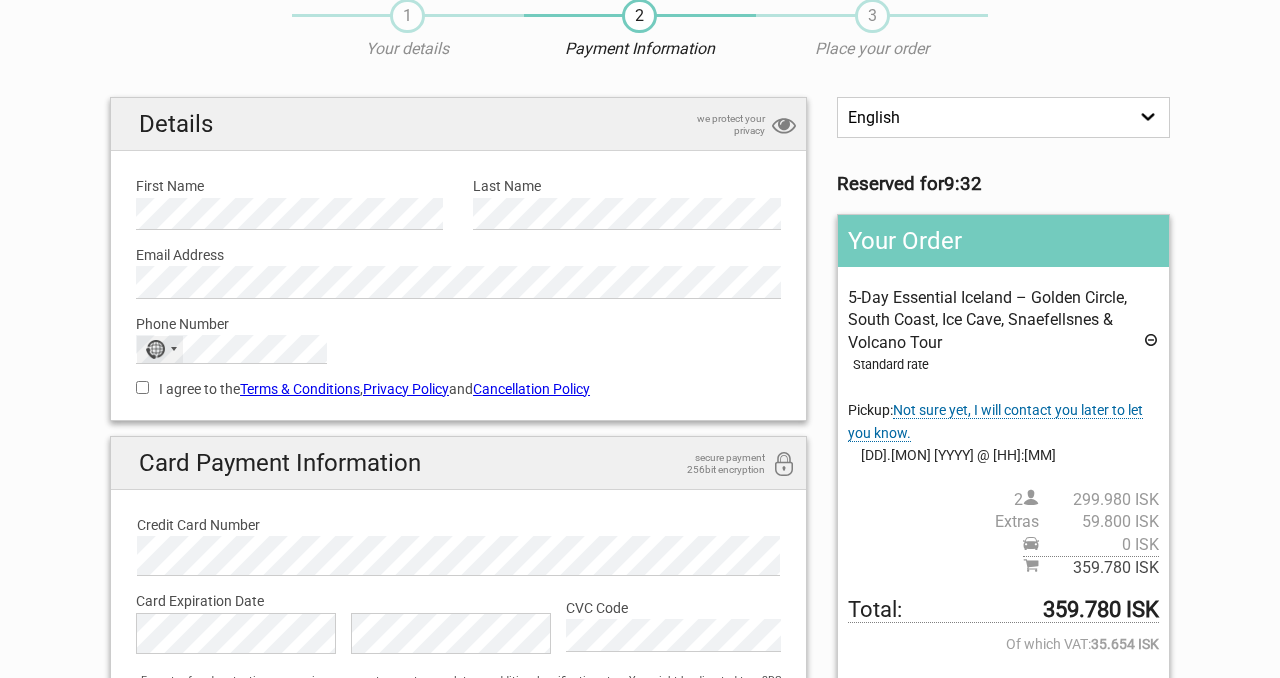 click on "No country selected" at bounding box center (160, 349) 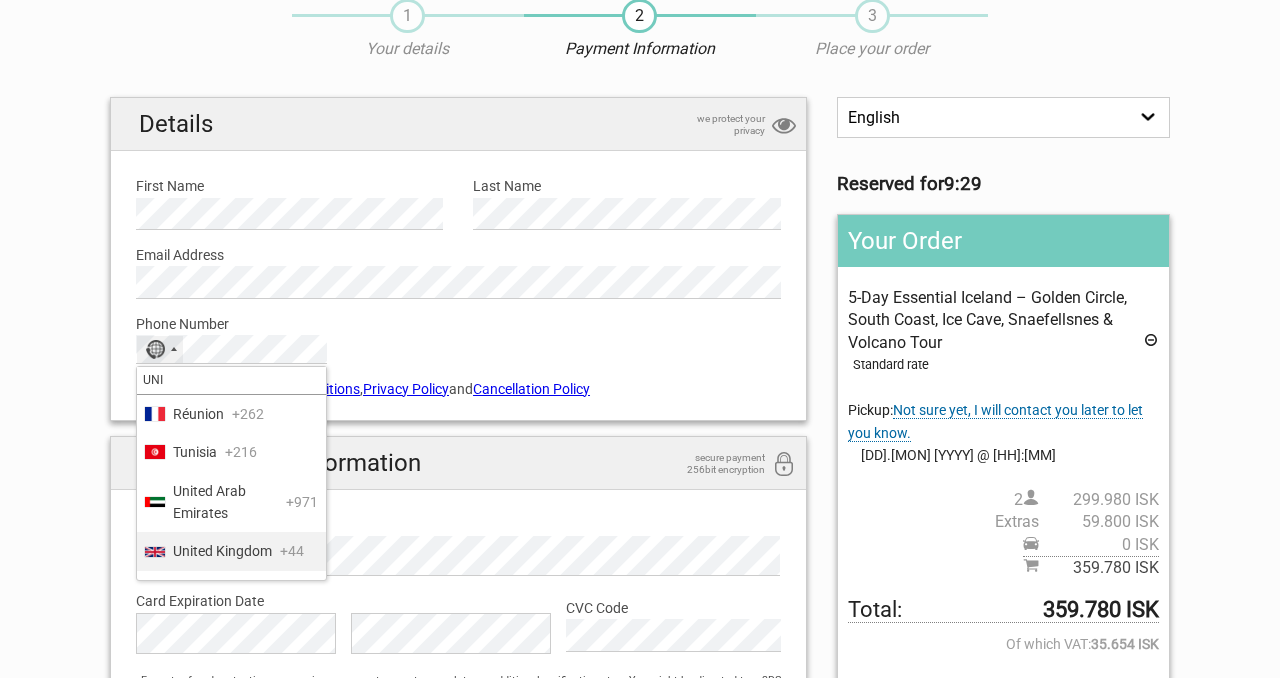 type on "UNI" 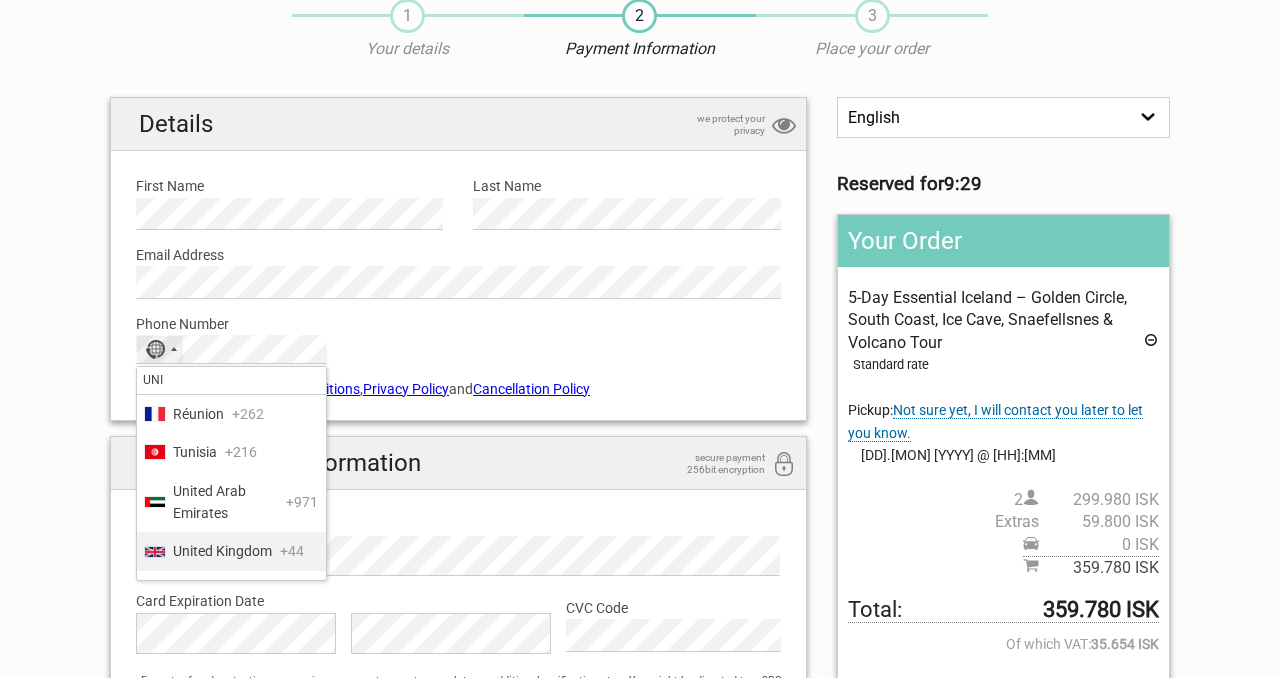 click on "United Kingdom" at bounding box center [222, 551] 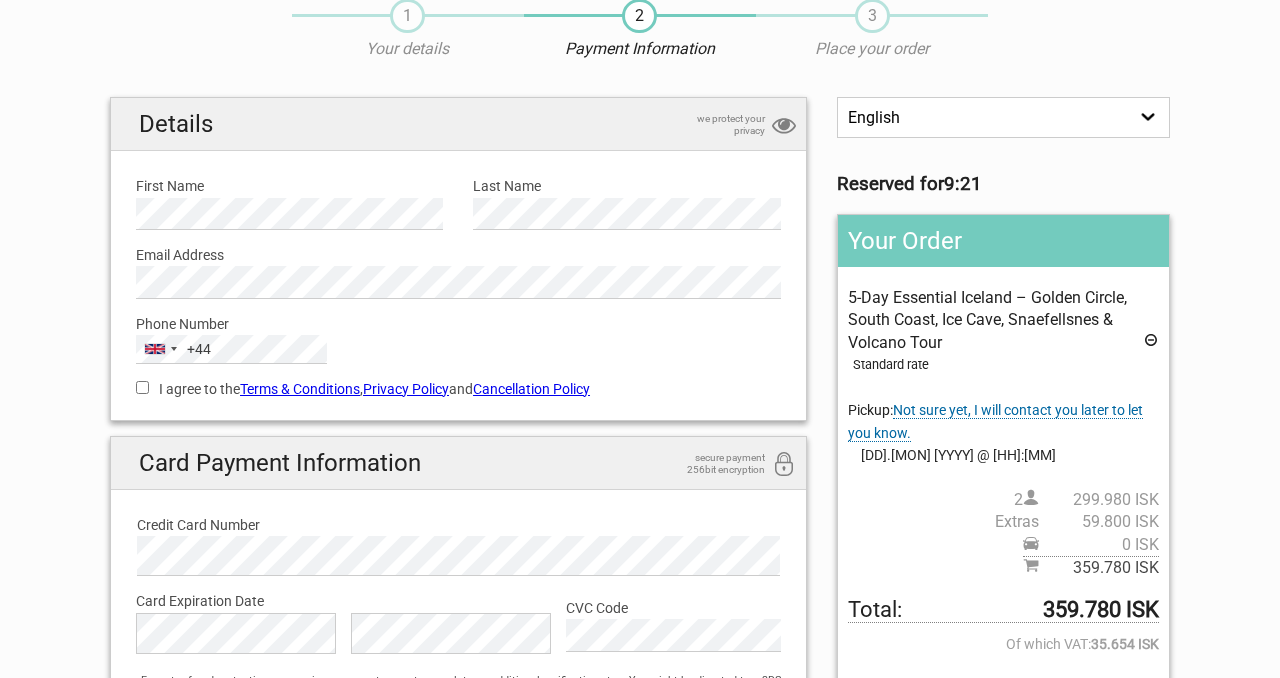 click on "I agree to the  Terms & Conditions ,  Privacy Policy  and  Cancellation Policy" at bounding box center (458, 389) 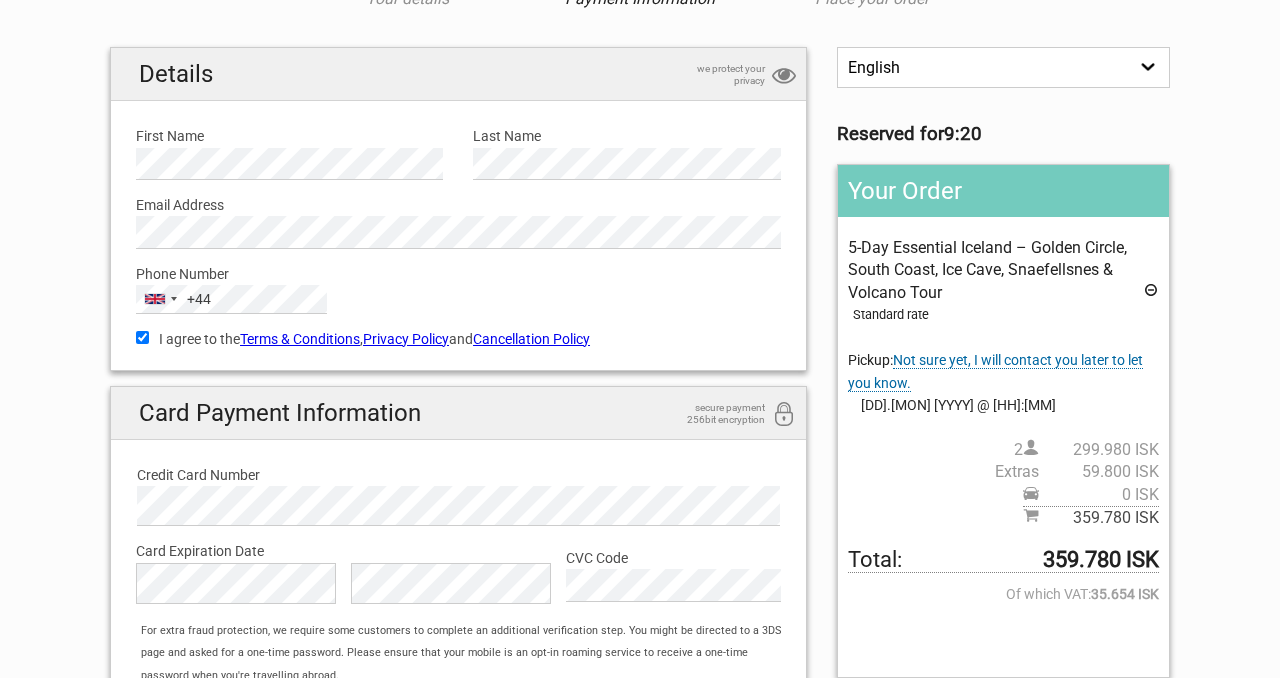 scroll, scrollTop: 150, scrollLeft: 0, axis: vertical 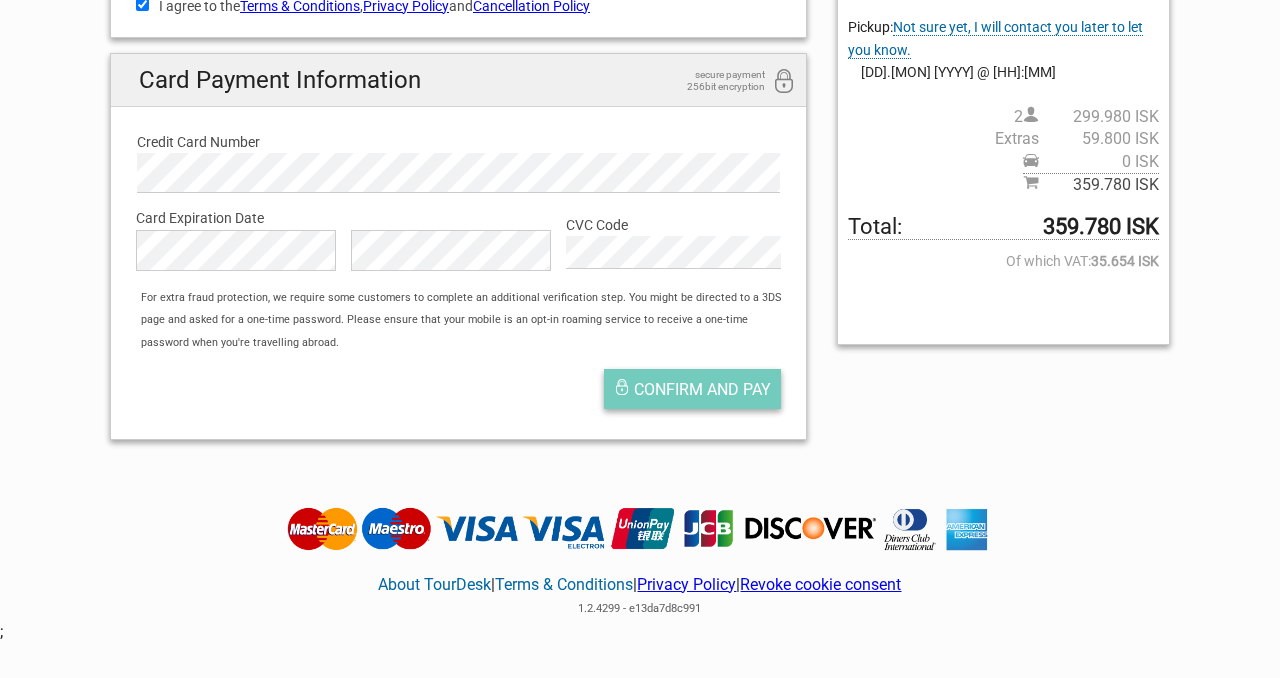 click on "Confirm and pay" at bounding box center (702, 389) 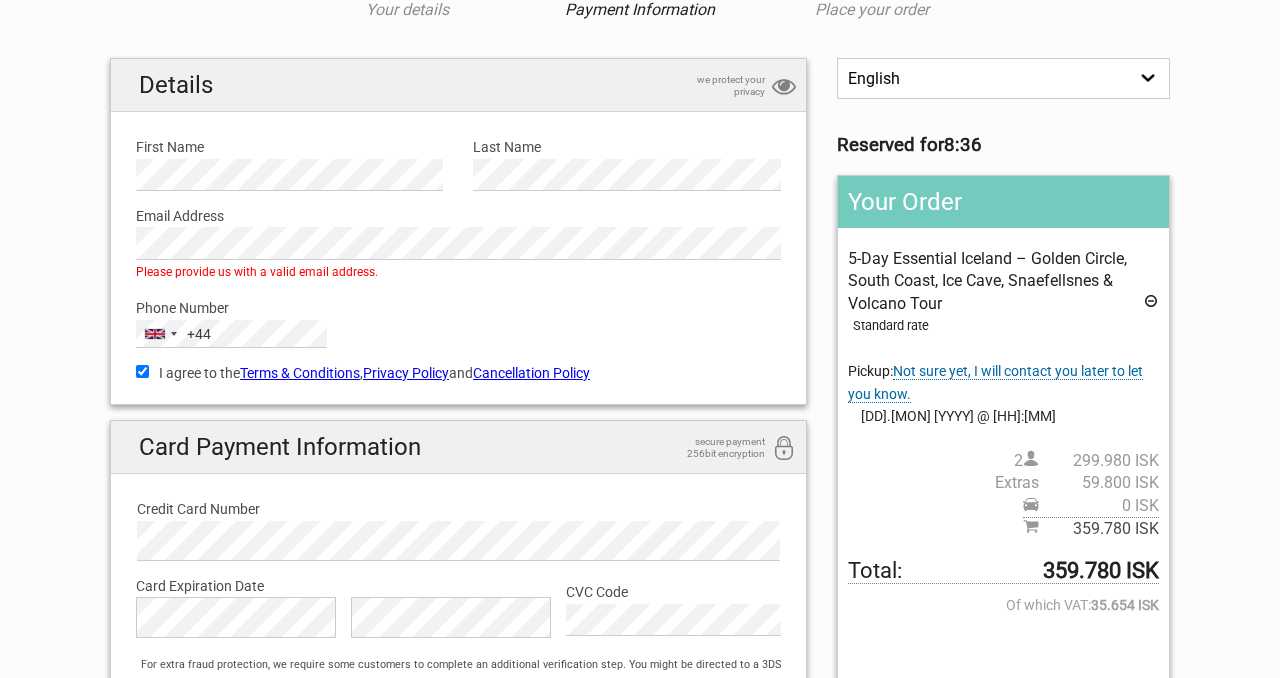 scroll, scrollTop: 0, scrollLeft: 0, axis: both 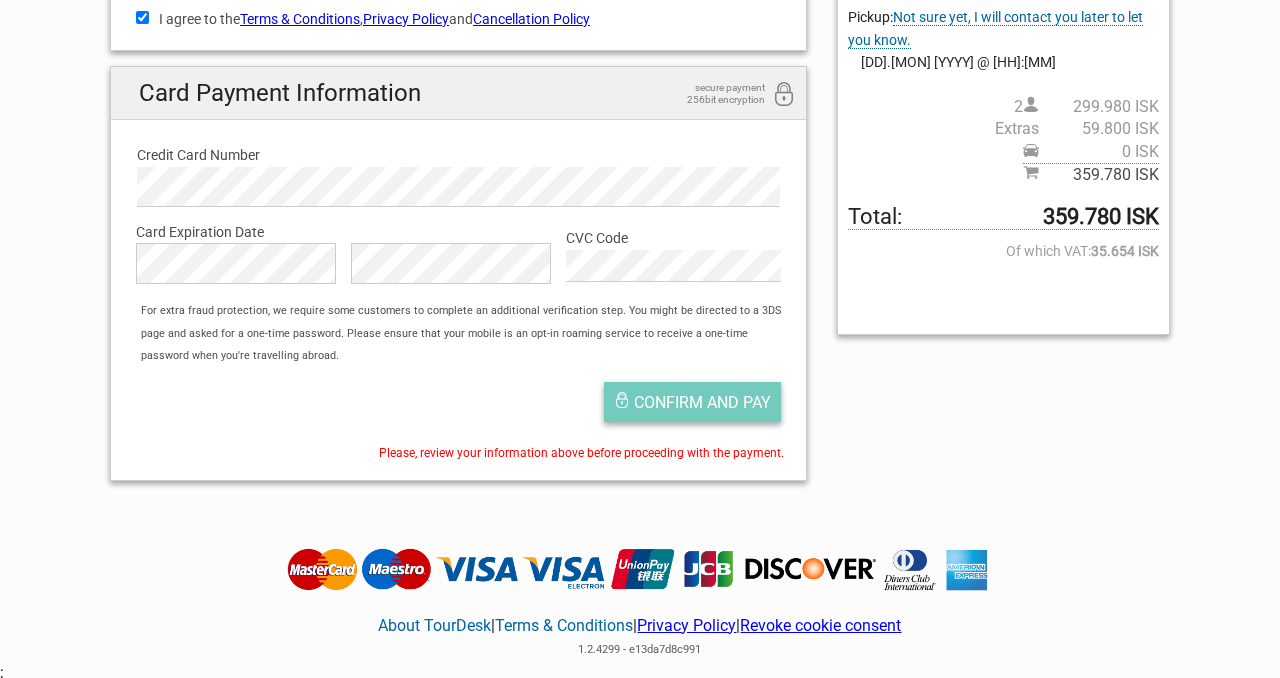 click on "Confirm and pay" at bounding box center [692, 402] 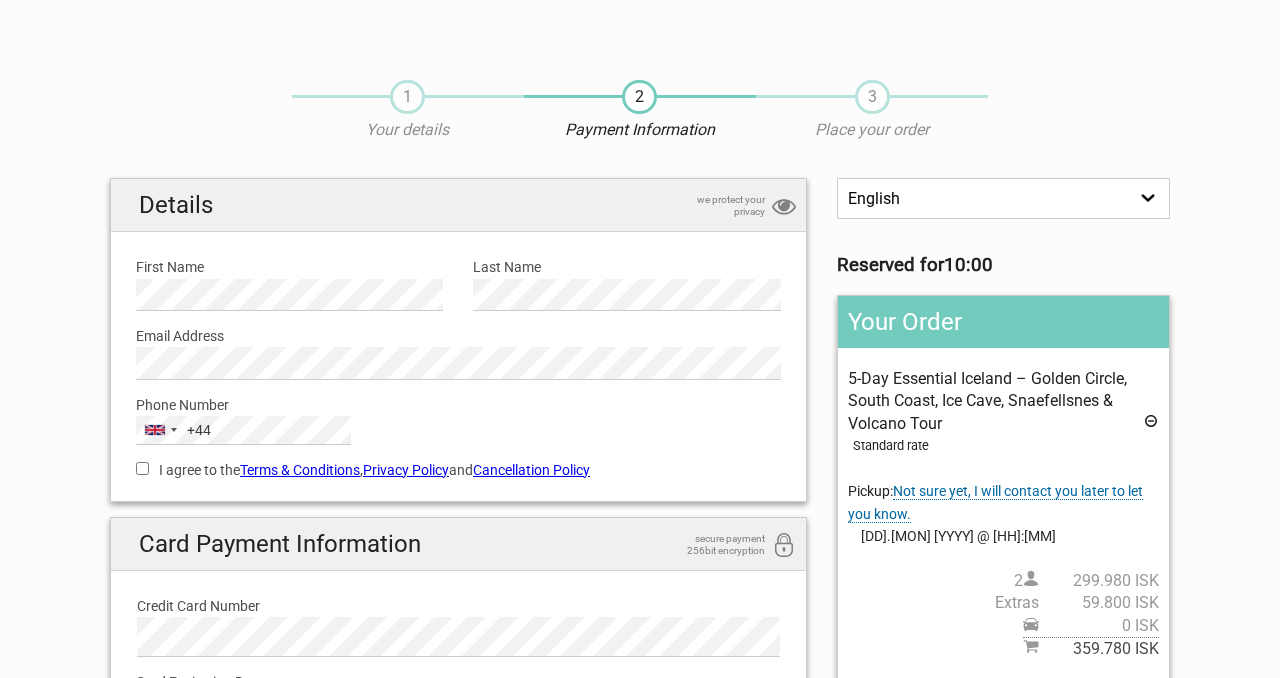 scroll, scrollTop: 0, scrollLeft: 0, axis: both 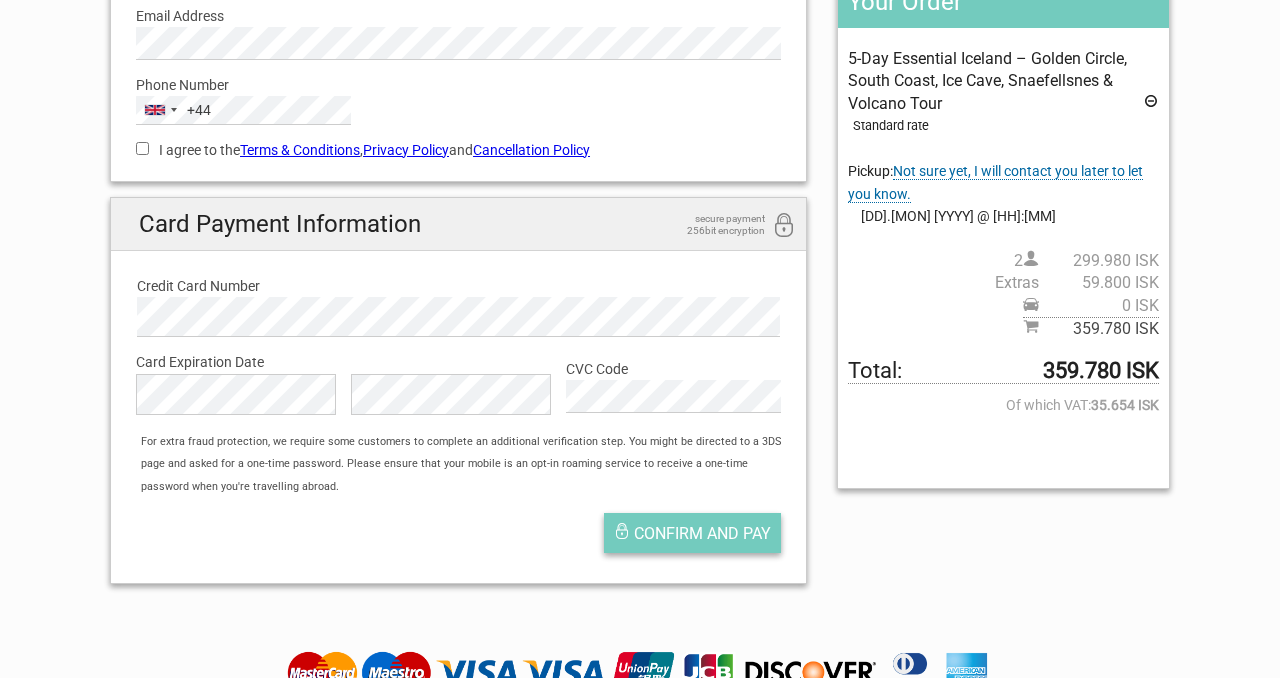 click on "Confirm and pay" at bounding box center [702, 533] 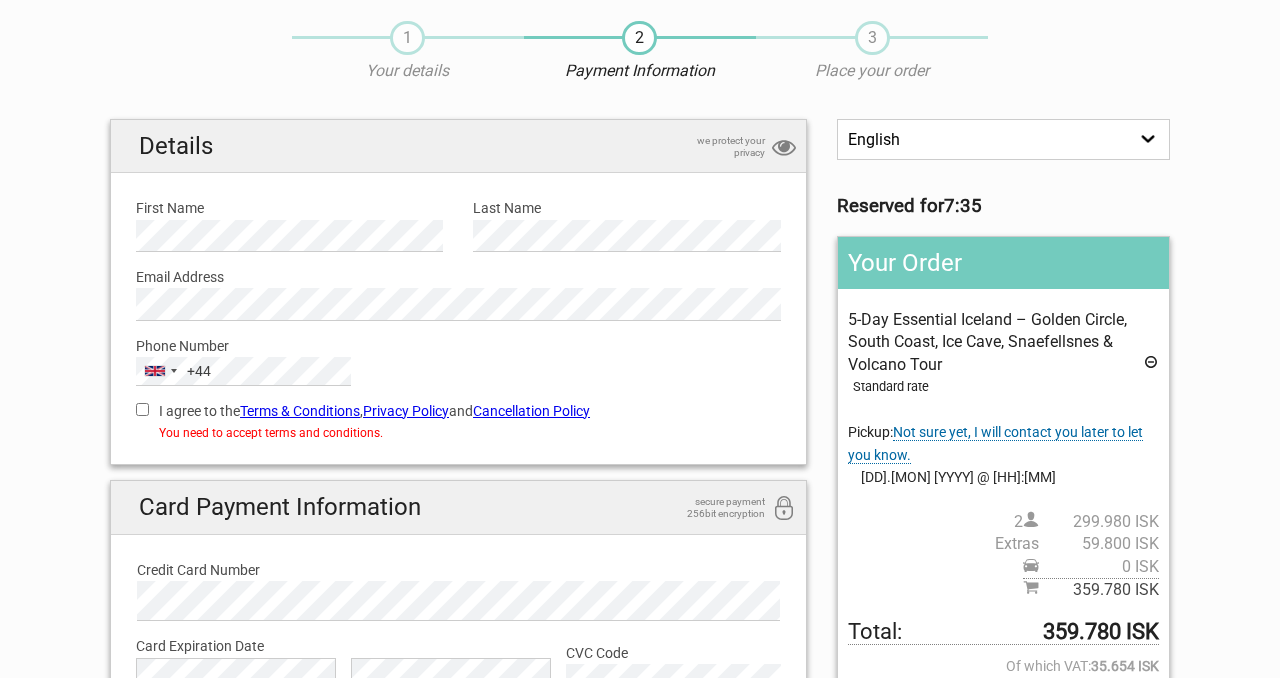 scroll, scrollTop: 19, scrollLeft: 0, axis: vertical 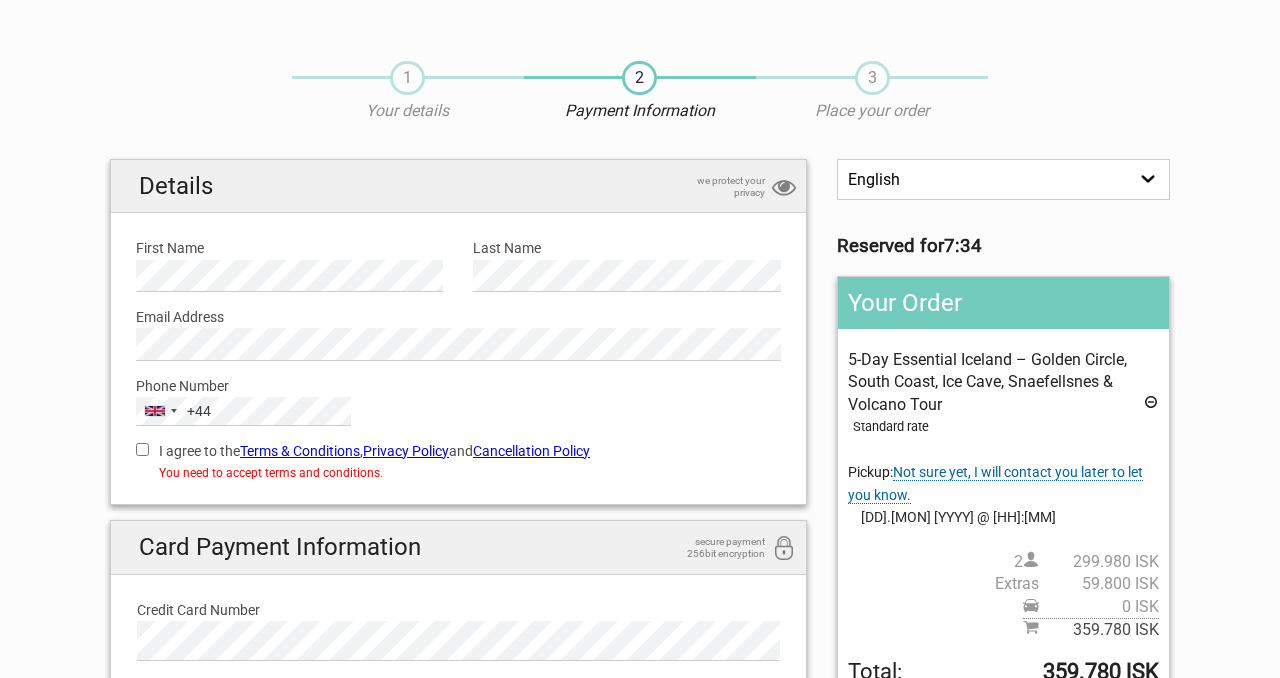 click on "I agree to the  Terms & Conditions ,  Privacy Policy  and  Cancellation Policy" at bounding box center [142, 449] 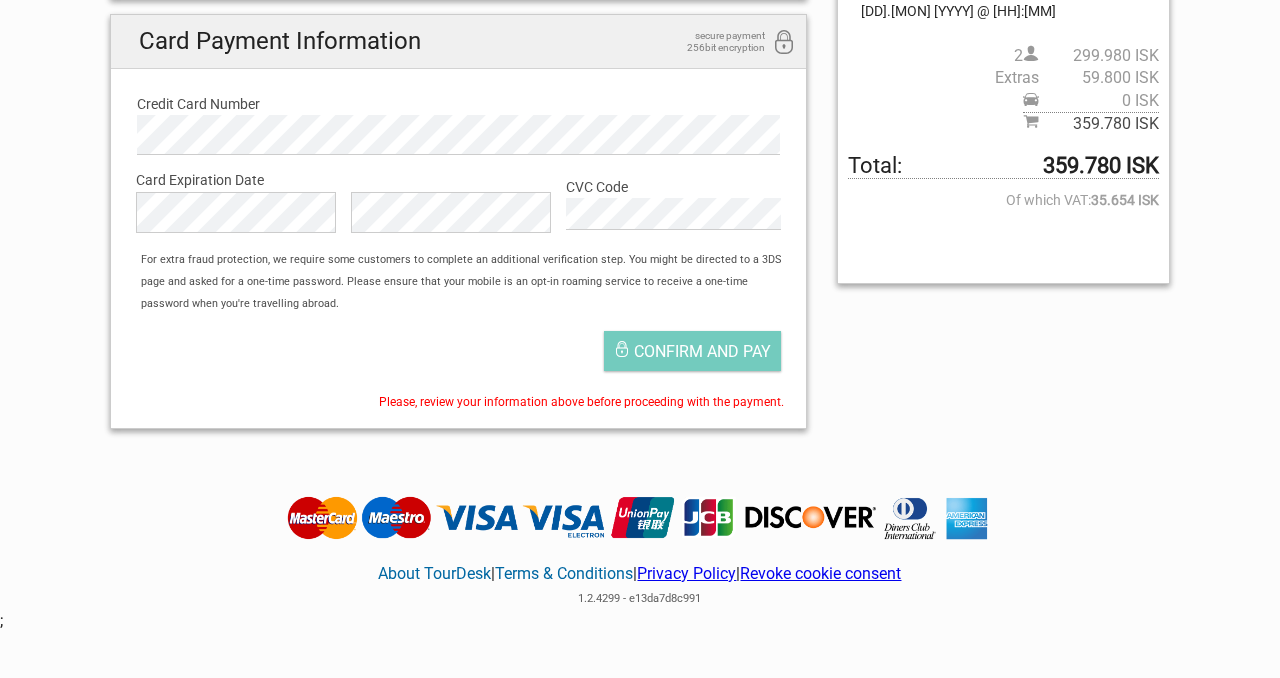 scroll, scrollTop: 533, scrollLeft: 0, axis: vertical 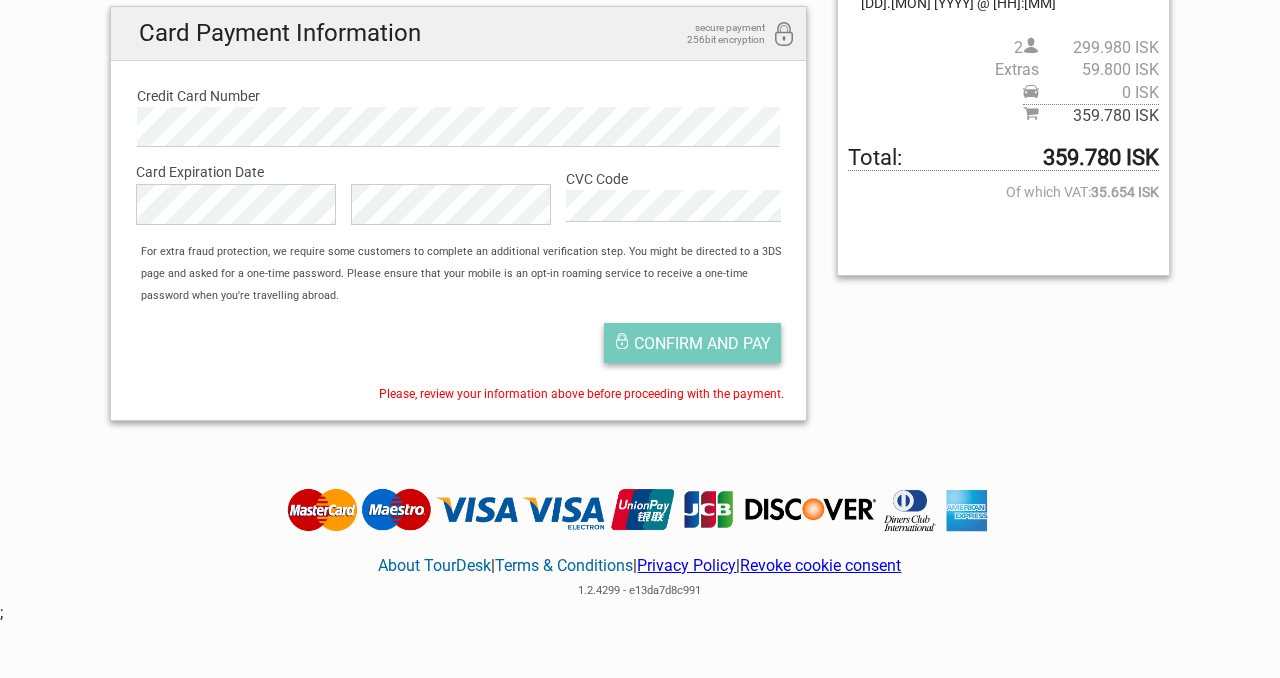 click on "Confirm and pay" at bounding box center (702, 343) 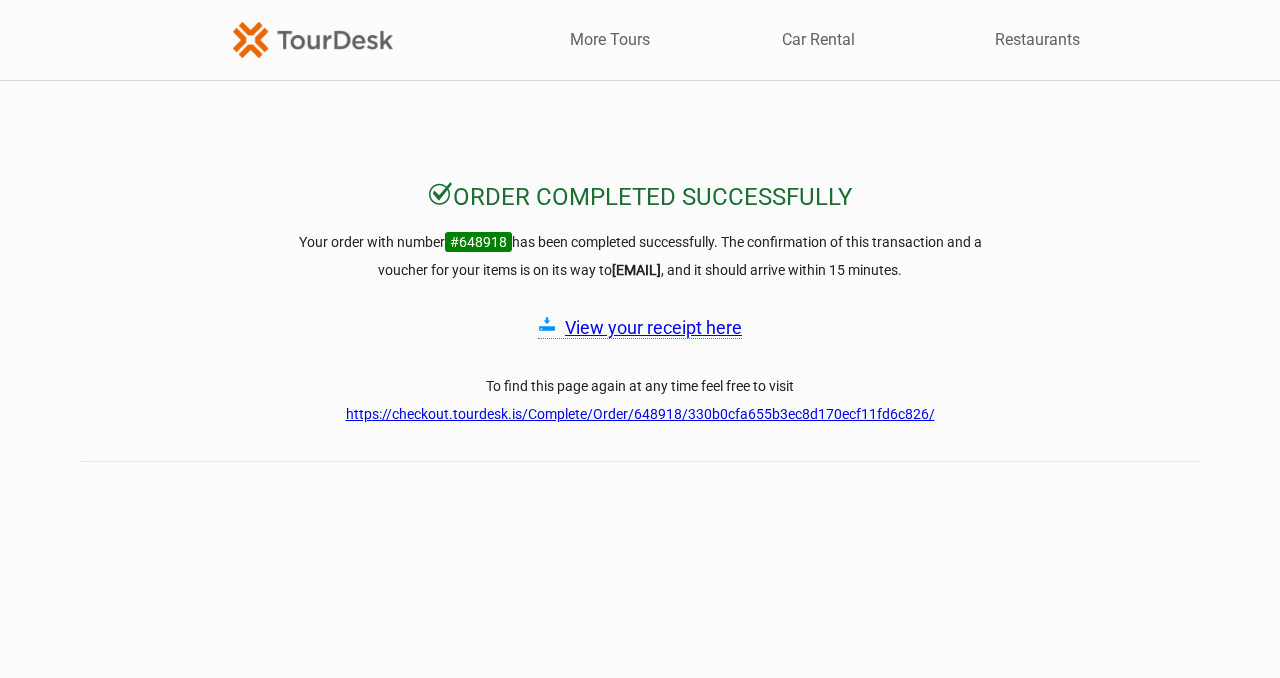 scroll, scrollTop: 0, scrollLeft: 0, axis: both 